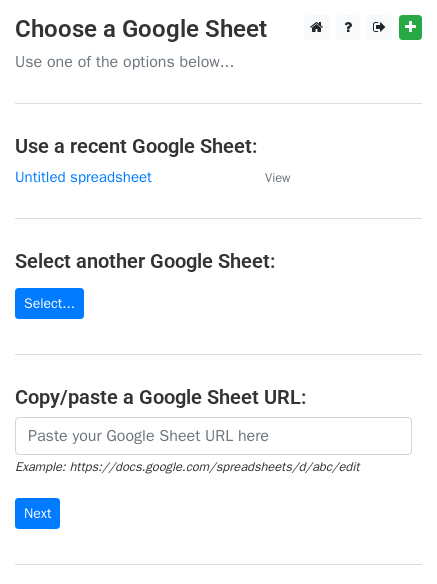 scroll, scrollTop: 0, scrollLeft: 0, axis: both 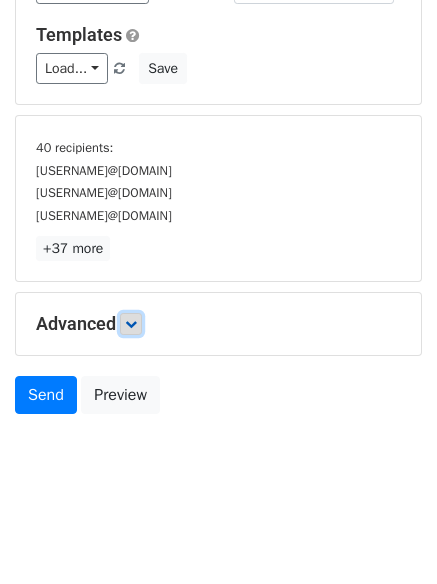 click at bounding box center [131, 324] 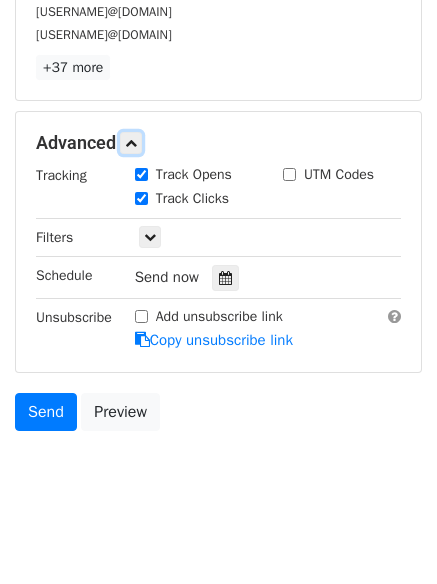 scroll, scrollTop: 382, scrollLeft: 0, axis: vertical 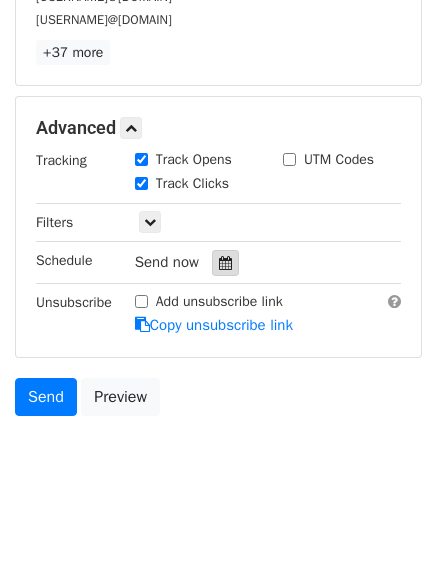 click at bounding box center (225, 263) 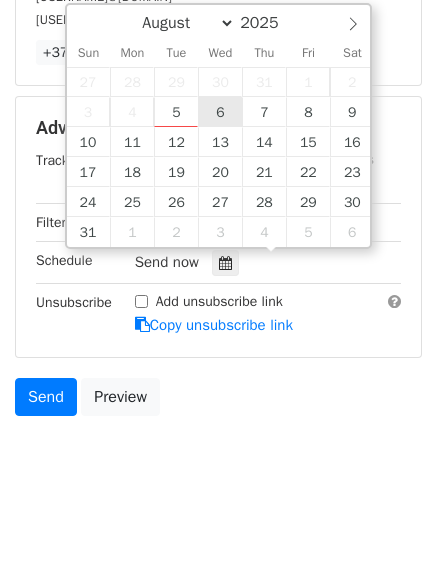 type on "2025-08-06 12:00" 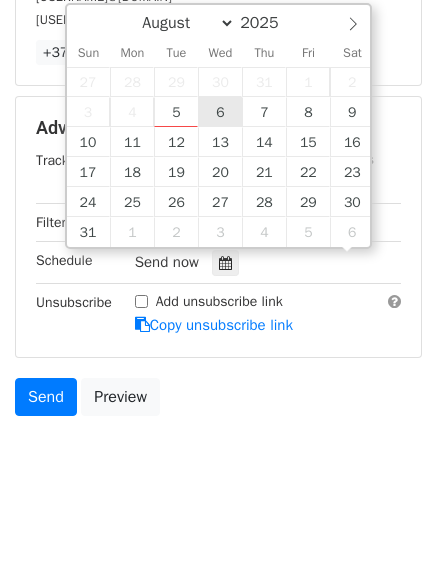 scroll, scrollTop: 1, scrollLeft: 0, axis: vertical 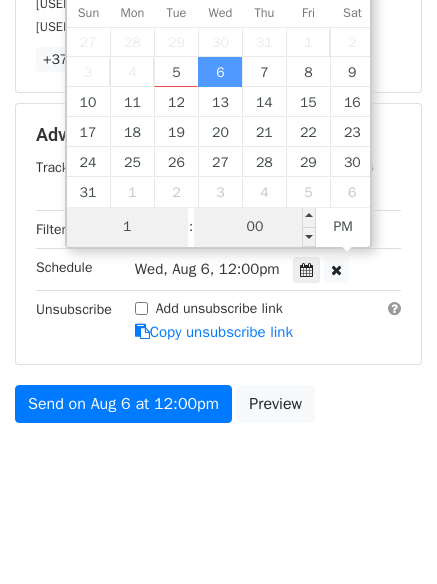 type on "1" 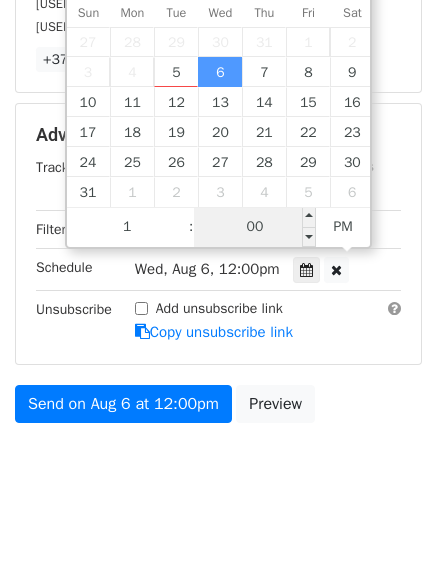 type on "2025-08-06 13:00" 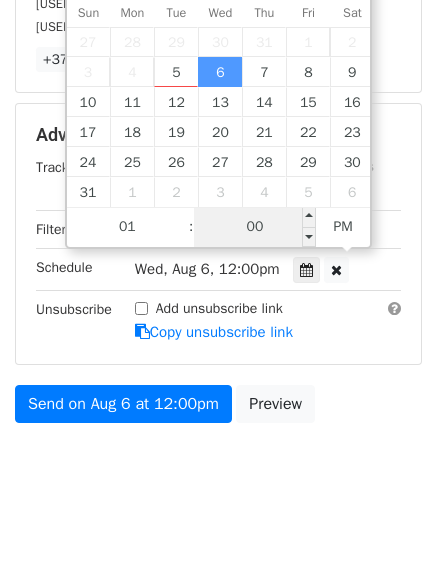 click on "Tracking
Track Opens
UTM Codes
Track Clicks
Filters
Only include spreadsheet rows that match the following filters:
Schedule
Wed, Aug 6, 12:00pm
2025-08-06 13:00
Unsubscribe
Add unsubscribe link
Copy unsubscribe link" at bounding box center [218, 250] 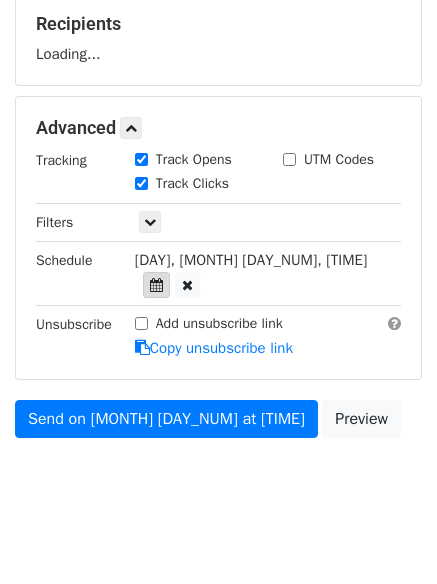 click at bounding box center [156, 285] 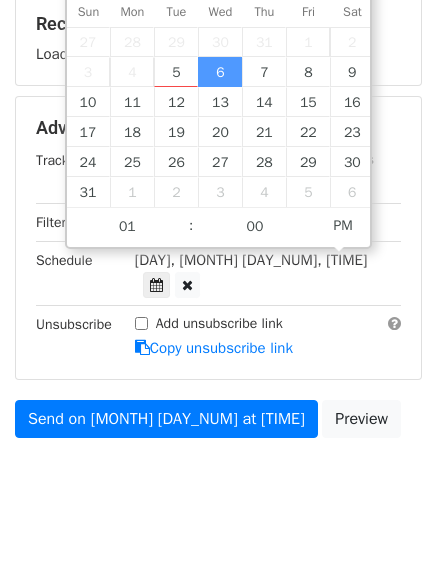 scroll, scrollTop: 382, scrollLeft: 0, axis: vertical 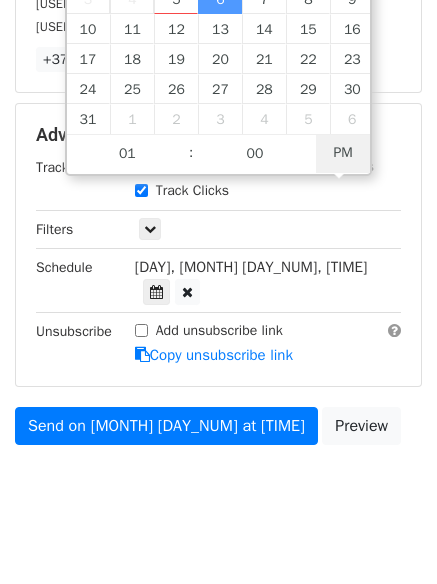 type on "2025-08-06 01:00" 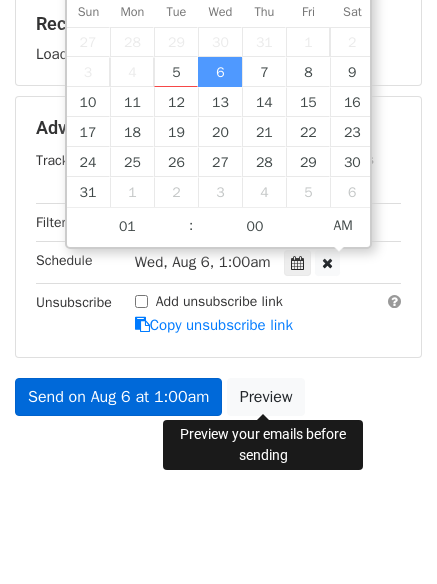 scroll, scrollTop: 382, scrollLeft: 0, axis: vertical 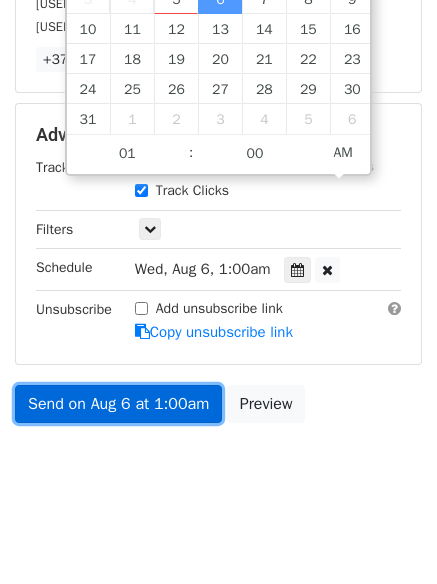 click on "Send on Aug 6 at 1:00am" at bounding box center (118, 404) 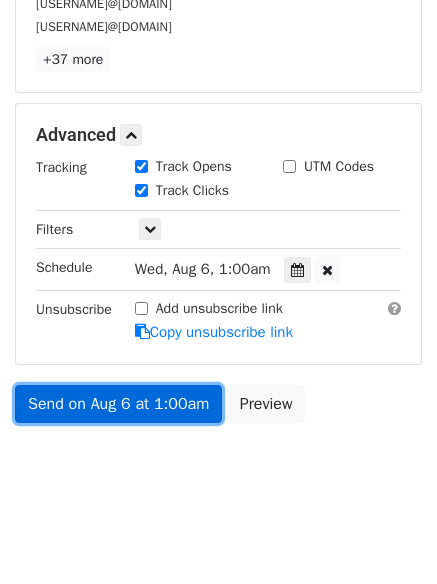 click on "Send on Aug 6 at 1:00am" at bounding box center (118, 404) 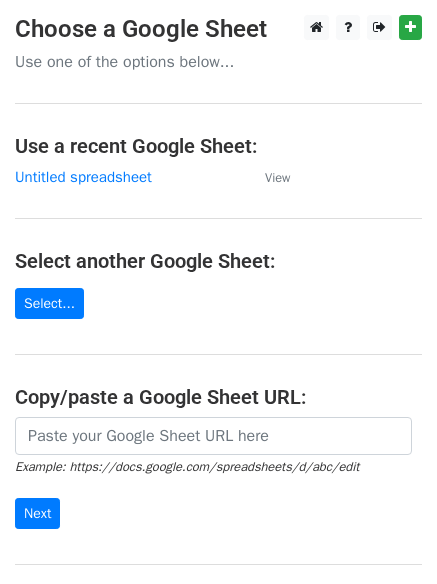 scroll, scrollTop: 0, scrollLeft: 0, axis: both 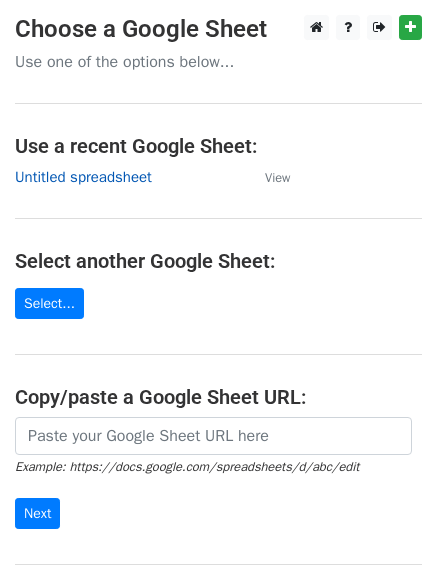 click on "Untitled spreadsheet" at bounding box center (83, 177) 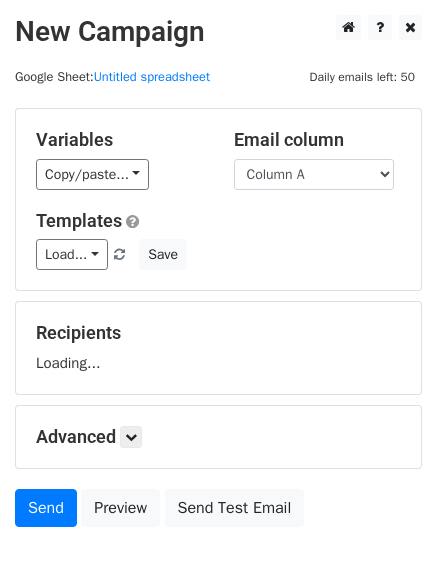 scroll, scrollTop: 0, scrollLeft: 0, axis: both 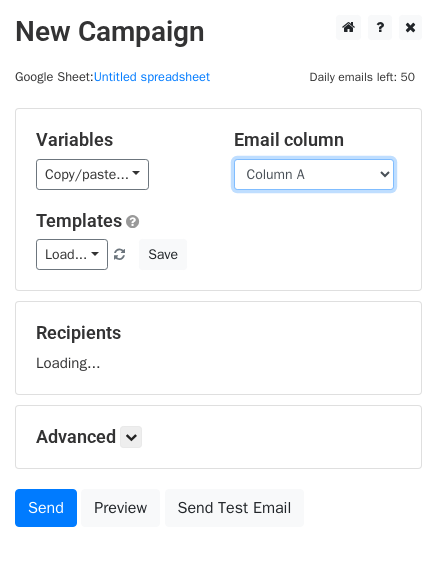 click on "Column A
Column B
Column C
Column D
Column E
Column F" at bounding box center [314, 174] 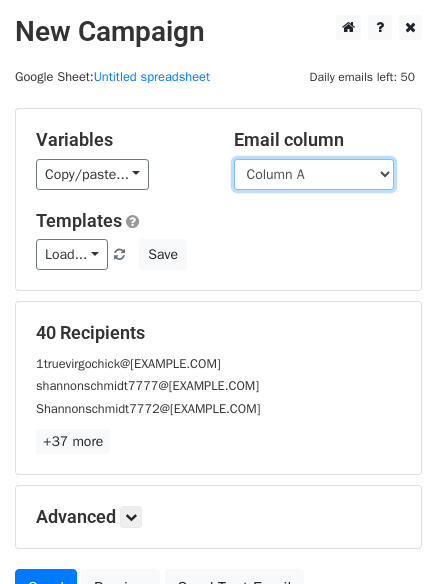 click on "Column A
Column B
Column C
Column D
Column E
Column F" at bounding box center (314, 174) 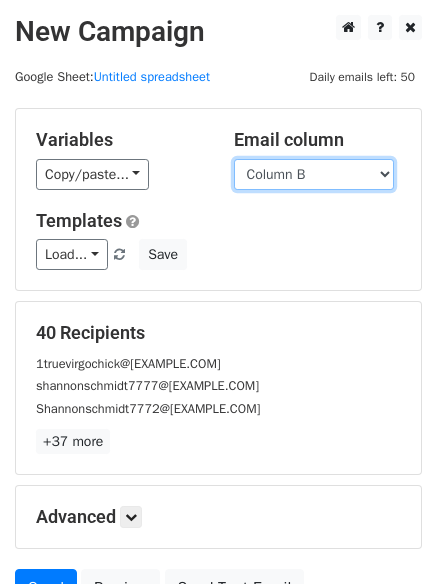 click on "Column A
Column B
Column C
Column D
Column E
Column F" at bounding box center (314, 174) 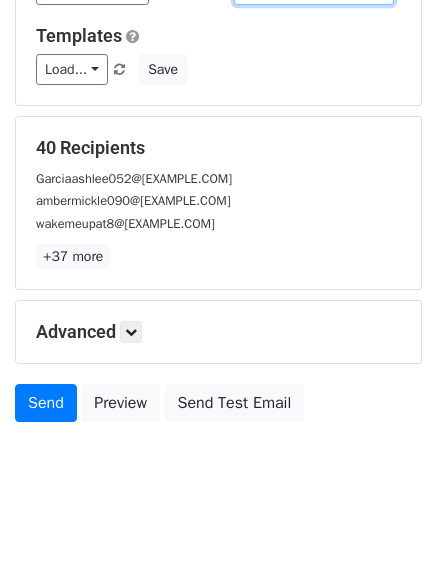 scroll, scrollTop: 193, scrollLeft: 0, axis: vertical 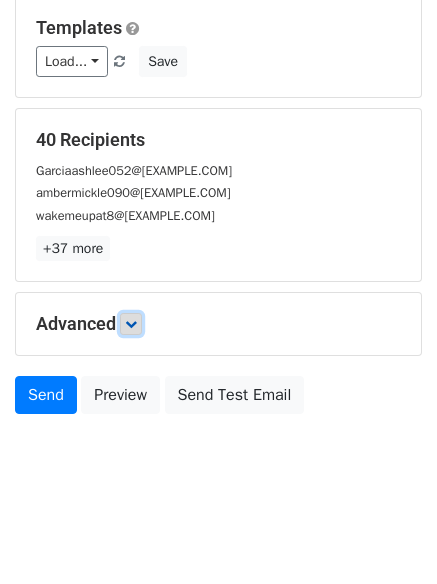 click at bounding box center (131, 324) 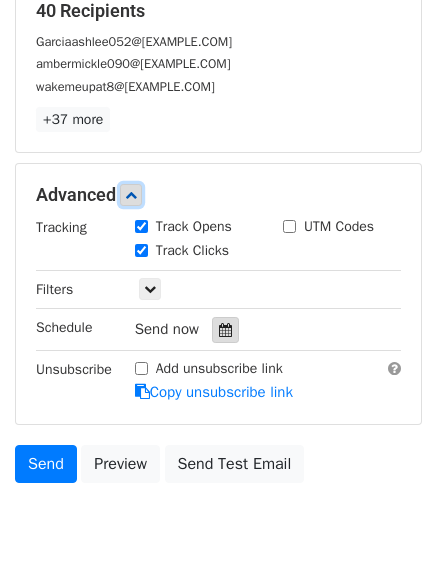 scroll, scrollTop: 324, scrollLeft: 0, axis: vertical 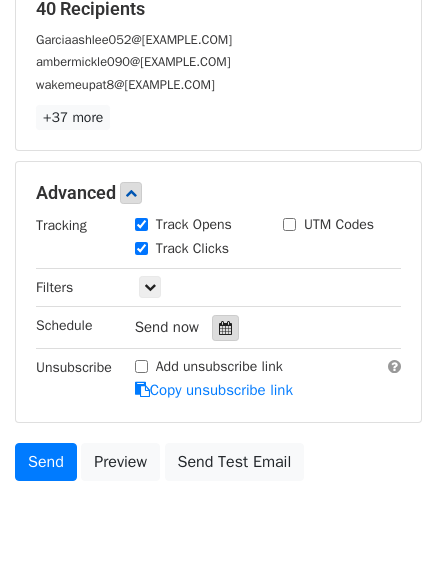 drag, startPoint x: 237, startPoint y: 320, endPoint x: 213, endPoint y: 326, distance: 24.738634 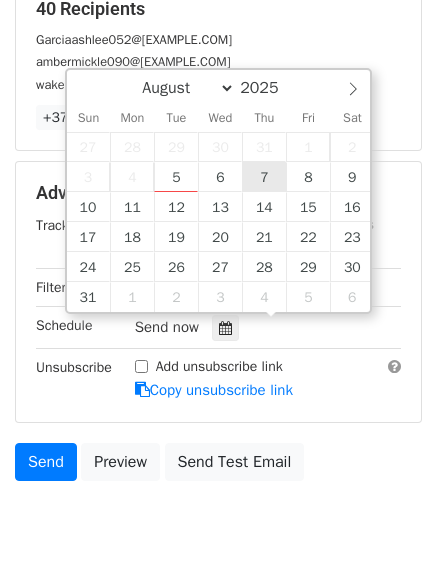 type on "2025-08-07 12:00" 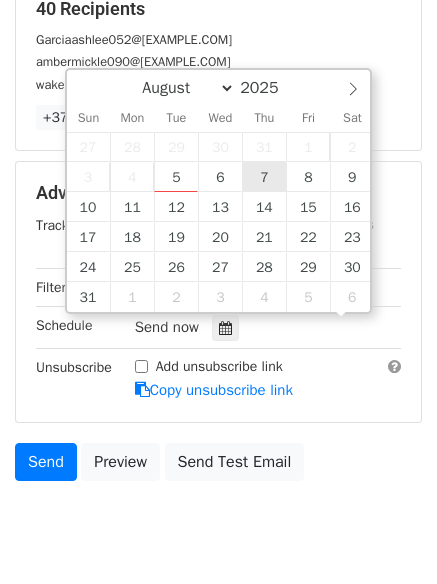 scroll, scrollTop: 1, scrollLeft: 0, axis: vertical 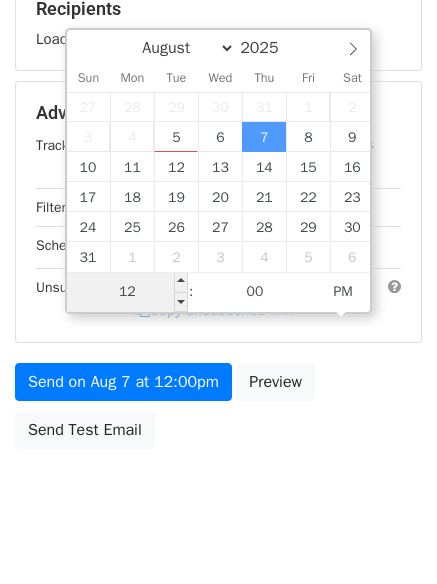 click on "12" at bounding box center [128, 292] 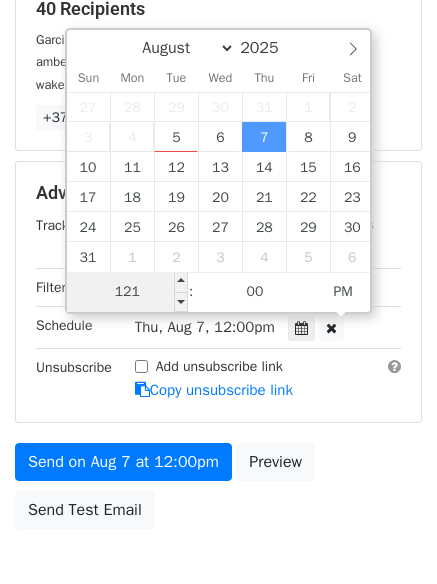 click on "121" at bounding box center (128, 292) 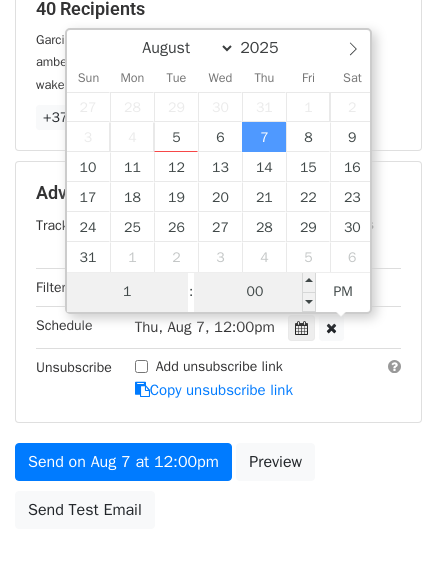 type on "1" 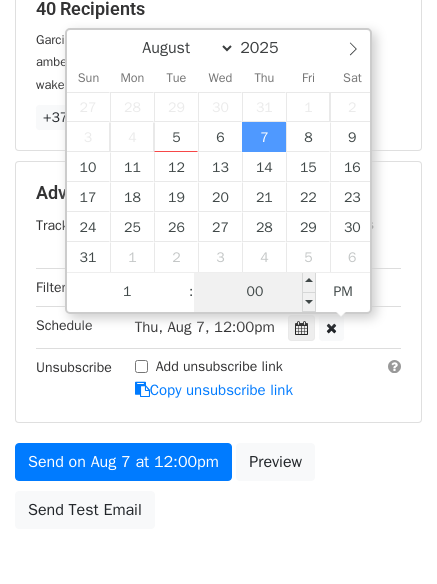 type on "2025-08-07 13:00" 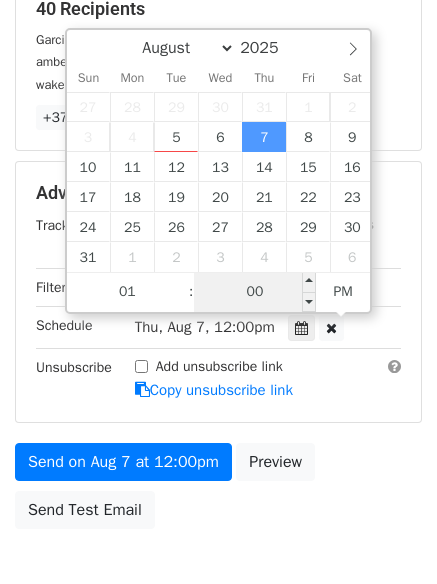 click on "00" at bounding box center (255, 292) 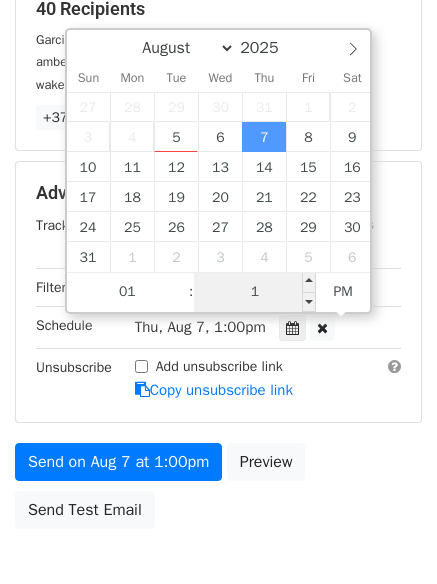 type on "11" 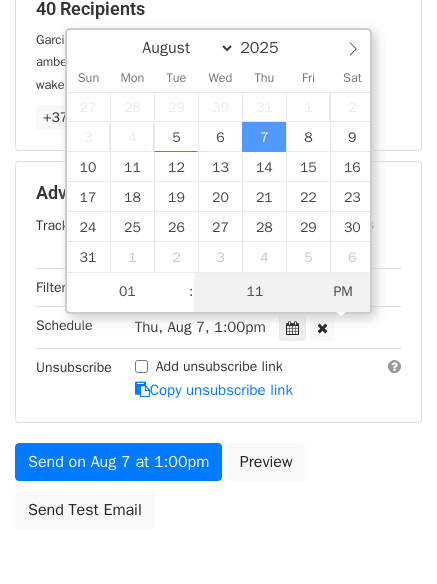 type on "2025-08-07 01:11" 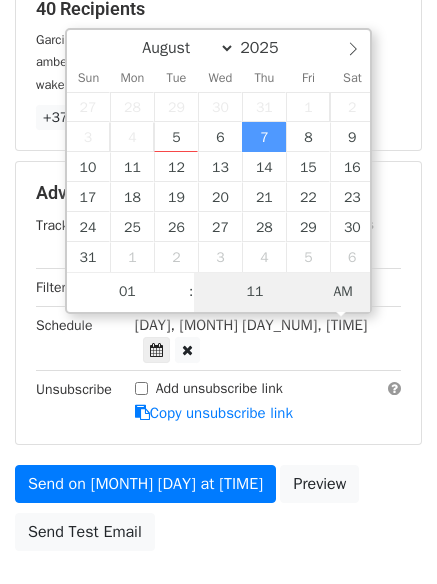 click on "AM" at bounding box center (343, 292) 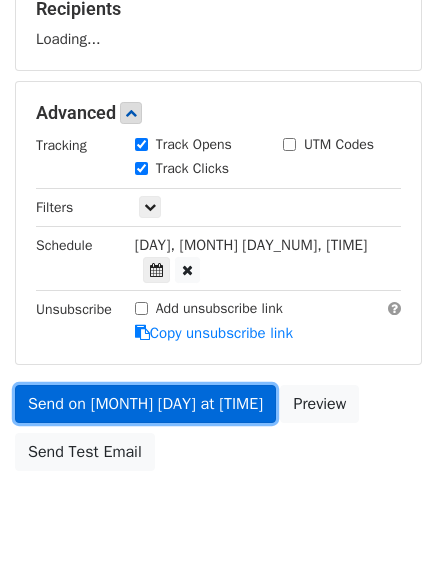 click on "Send on Aug 7 at 1:11am" at bounding box center (145, 404) 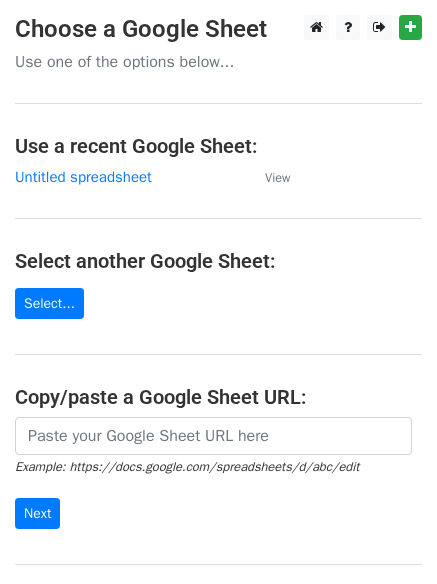 scroll, scrollTop: 0, scrollLeft: 0, axis: both 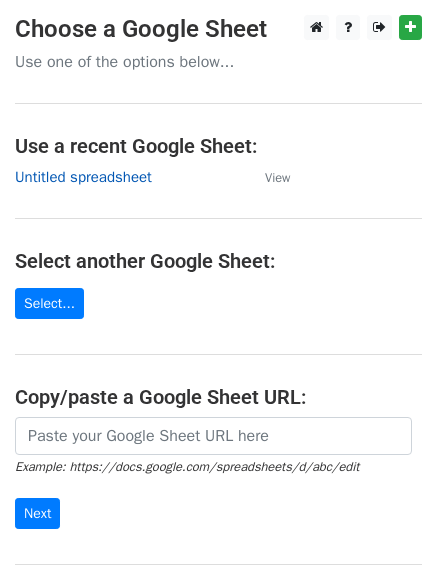 click on "Untitled spreadsheet" at bounding box center [83, 177] 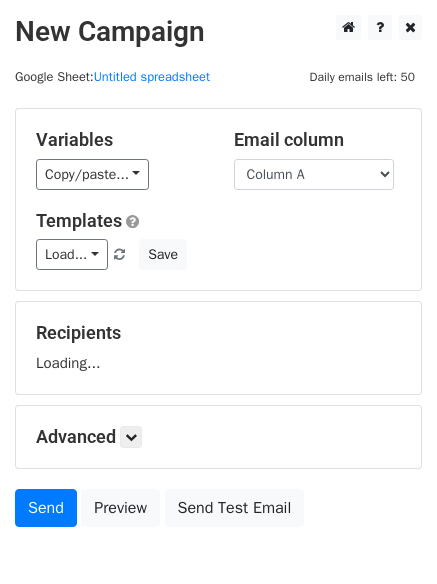 click on "Column A
Column B
Column C
Column D
Column E
Column F" at bounding box center [314, 174] 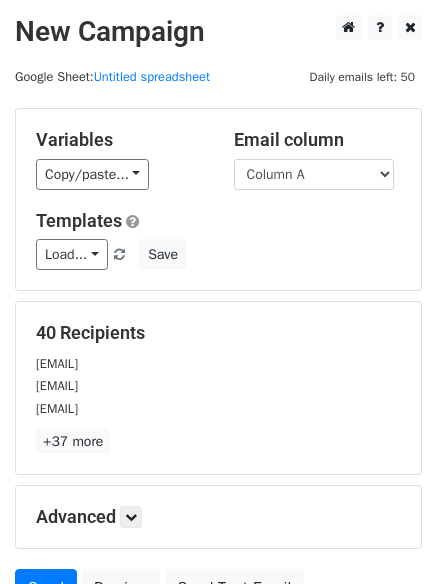 click on "Load...
No templates saved
Save" at bounding box center (218, 254) 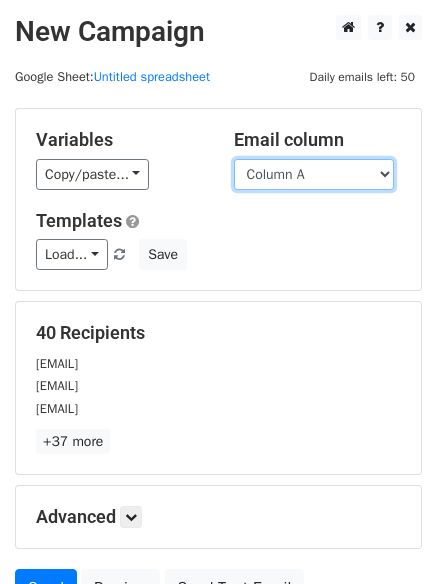 drag, startPoint x: 328, startPoint y: 174, endPoint x: 328, endPoint y: 185, distance: 11 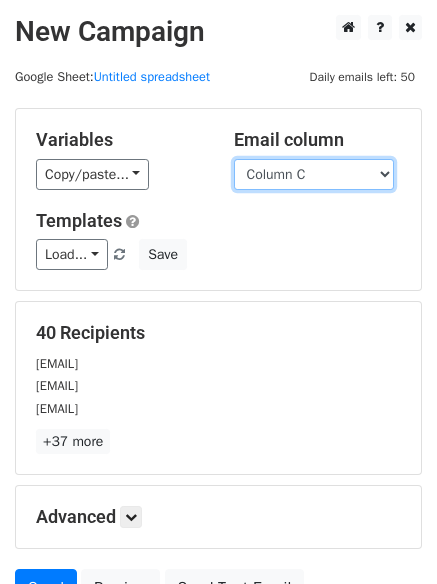 click on "Column A
Column B
Column C
Column D
Column E
Column F" at bounding box center (314, 174) 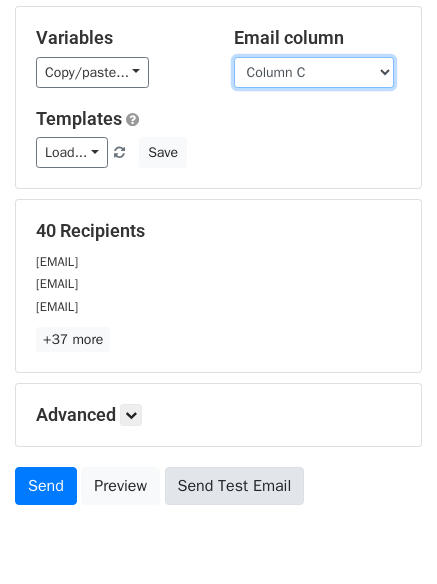 scroll, scrollTop: 193, scrollLeft: 0, axis: vertical 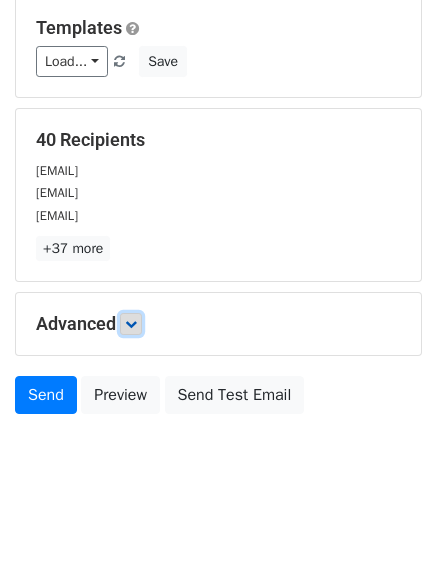 click at bounding box center (131, 324) 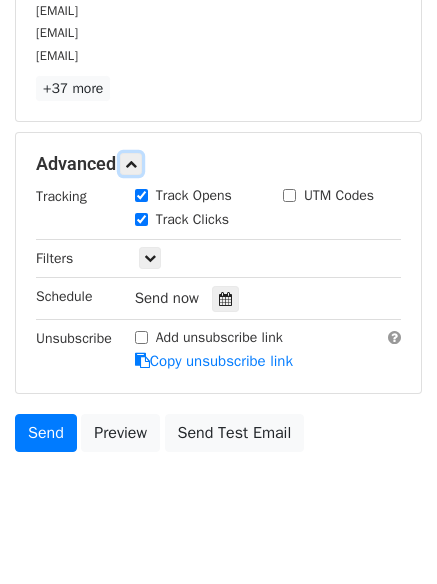 scroll, scrollTop: 379, scrollLeft: 0, axis: vertical 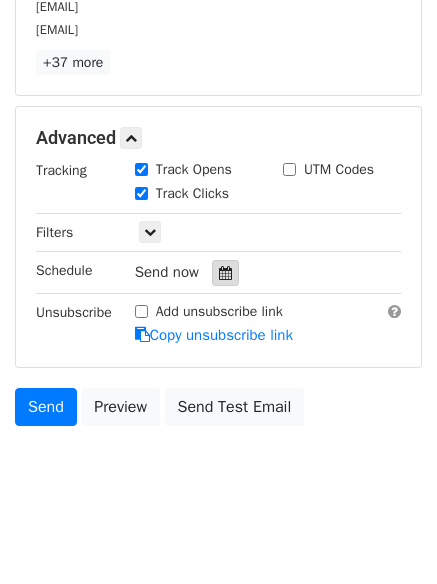 click at bounding box center [225, 273] 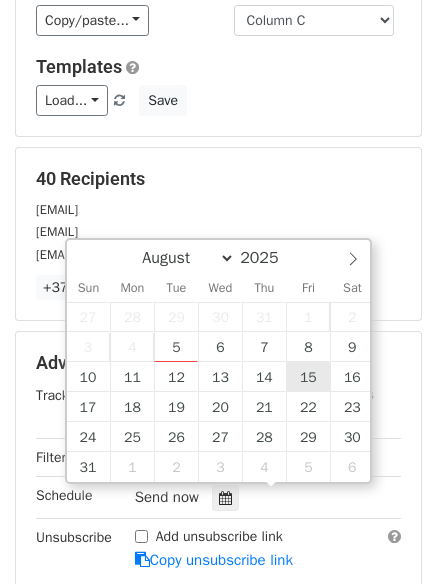 scroll, scrollTop: 300, scrollLeft: 0, axis: vertical 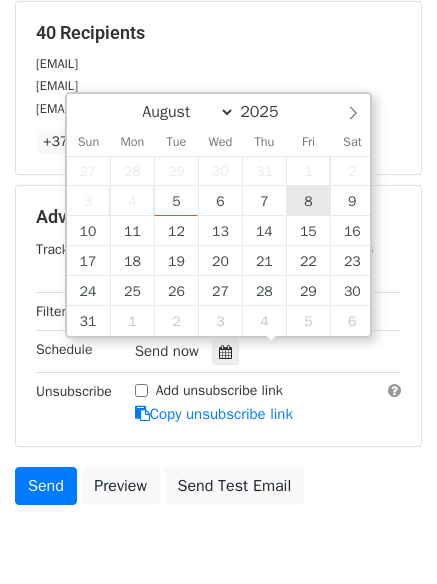 type on "2025-08-08 12:00" 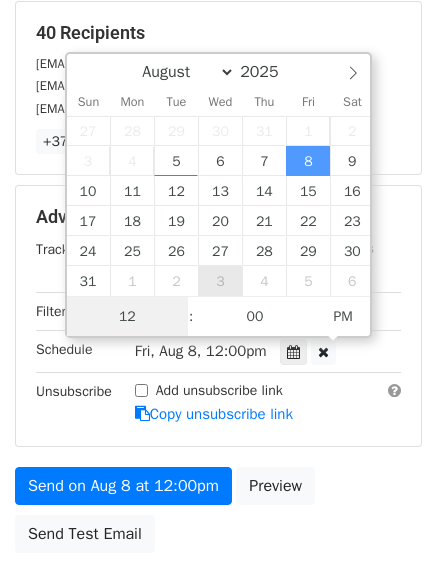 scroll, scrollTop: 1, scrollLeft: 0, axis: vertical 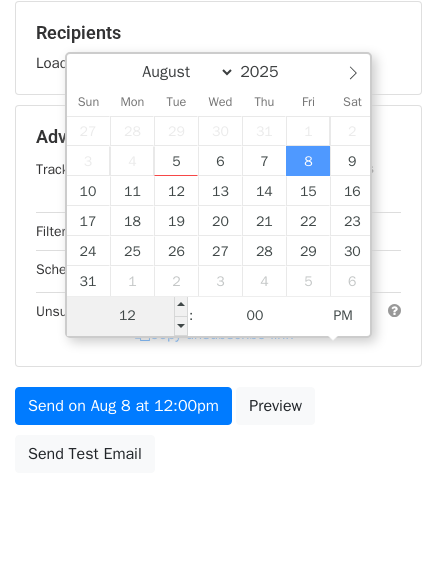 click on "12" at bounding box center [128, 316] 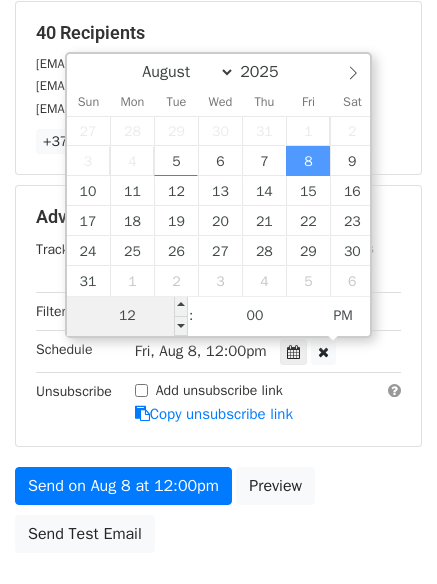 click on "12" at bounding box center (128, 316) 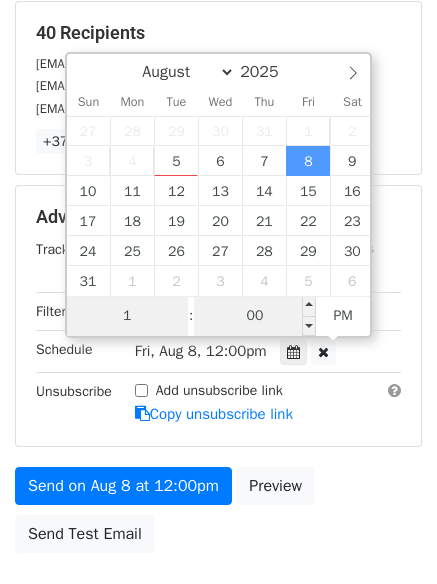 type on "1" 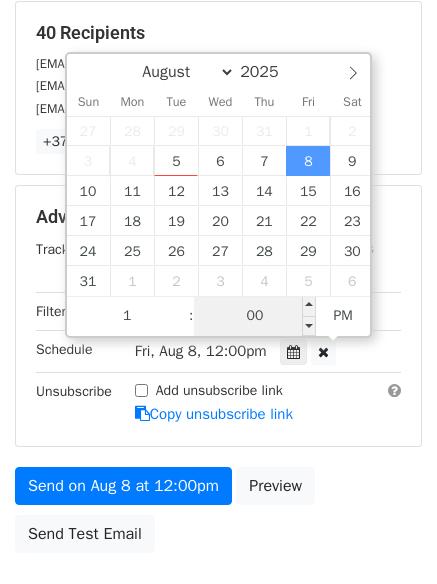 type on "2025-08-08 13:00" 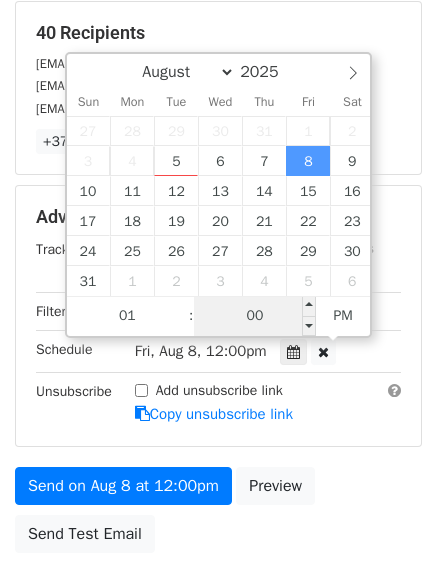 click on "00" at bounding box center [255, 316] 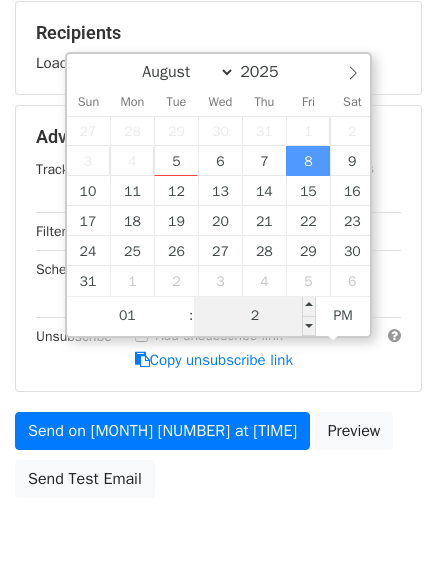 type on "22" 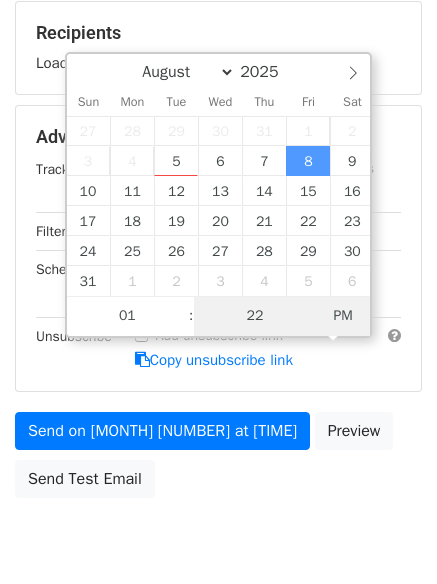 type on "2025-08-08 01:22" 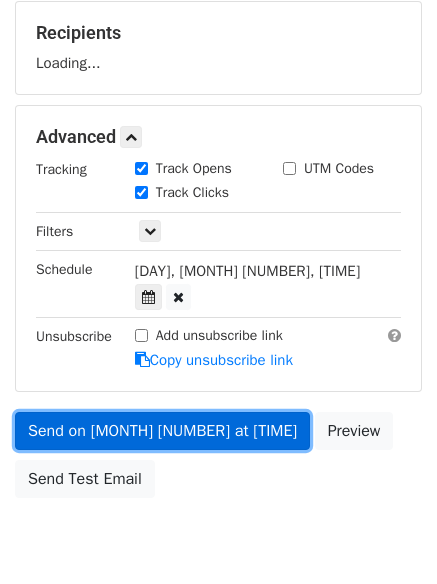 click on "Send on Aug 8 at 1:22am" at bounding box center [162, 431] 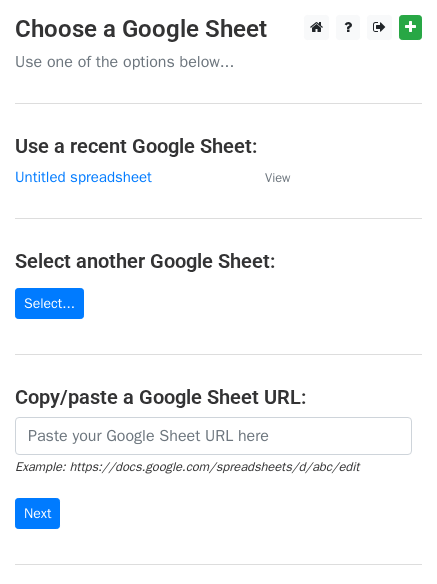 scroll, scrollTop: 0, scrollLeft: 0, axis: both 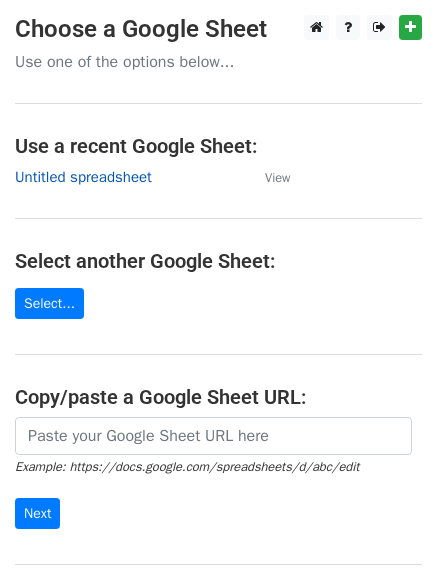 click on "Untitled spreadsheet" at bounding box center [83, 177] 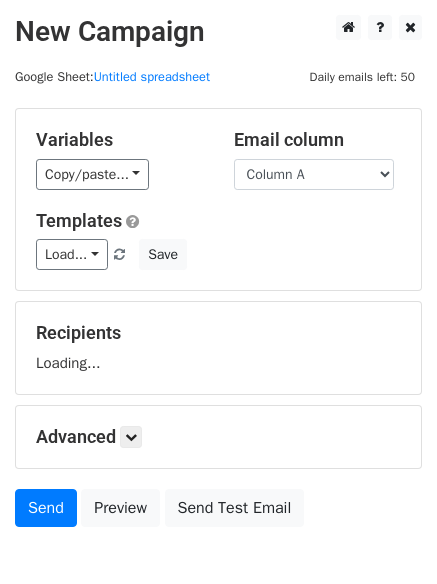 scroll, scrollTop: 0, scrollLeft: 0, axis: both 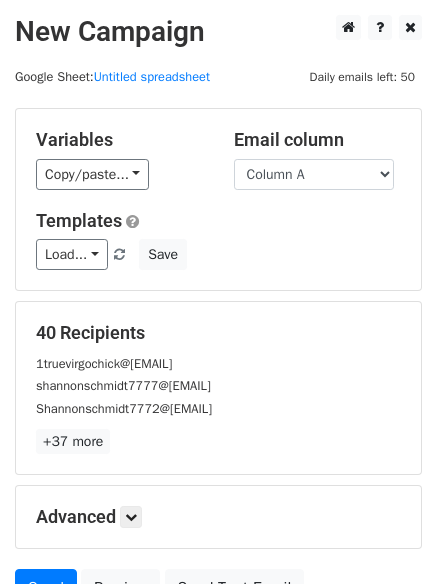 click on "Variables
Copy/paste...
{{Column A}}
{{Column B}}
{{Column C}}
{{Column D}}
{{Column E}}
{{Column F}}
Email column
Column A
Column B
Column C
Column D
Column E
Column F
Templates
Load...
No templates saved
Save" at bounding box center [218, 199] 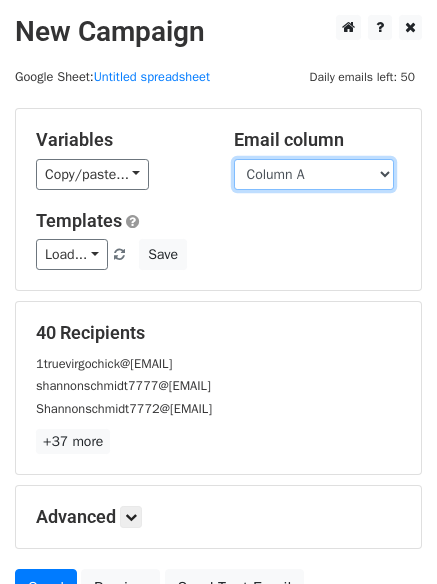 drag, startPoint x: 322, startPoint y: 163, endPoint x: 319, endPoint y: 183, distance: 20.22375 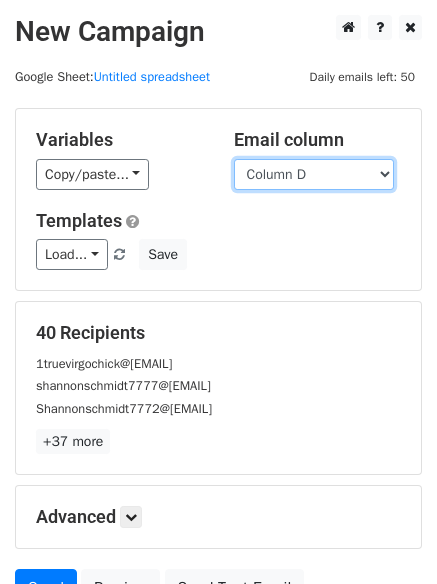 click on "Column A
Column B
Column C
Column D
Column E
Column F" at bounding box center [314, 174] 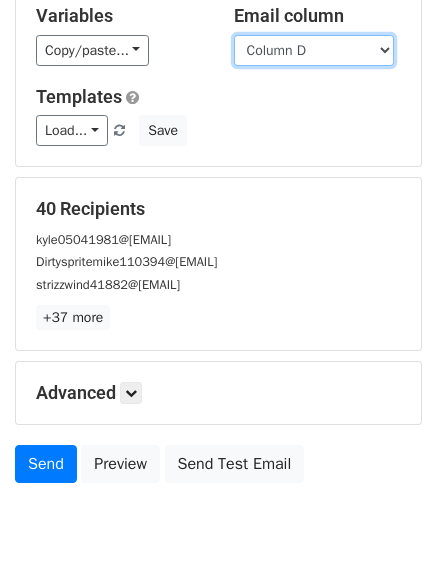 scroll, scrollTop: 193, scrollLeft: 0, axis: vertical 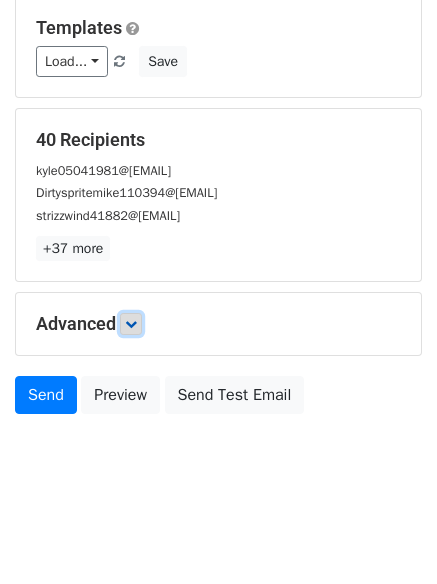 click at bounding box center (131, 324) 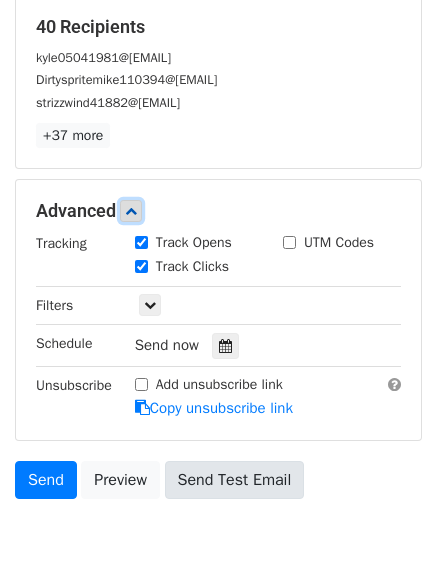 scroll, scrollTop: 389, scrollLeft: 0, axis: vertical 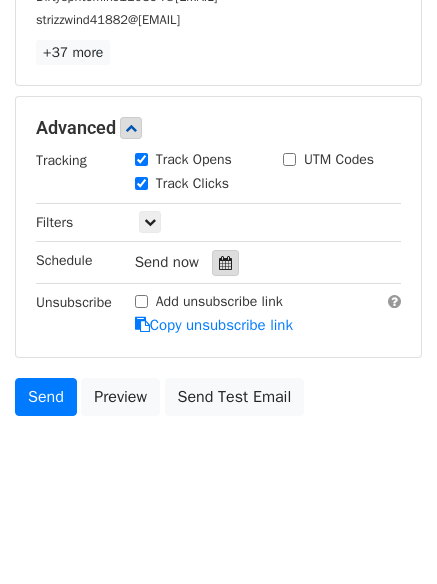 click at bounding box center [225, 263] 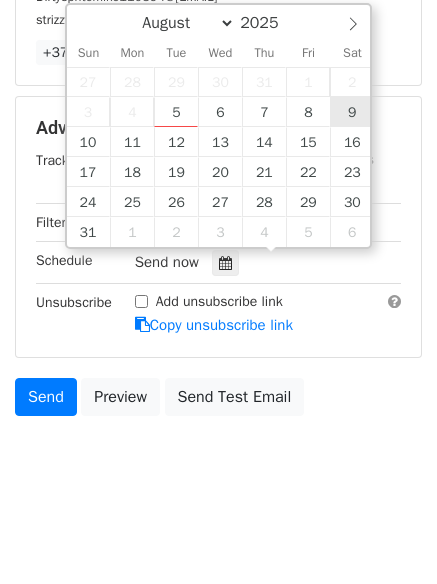 type on "2025-08-09 12:00" 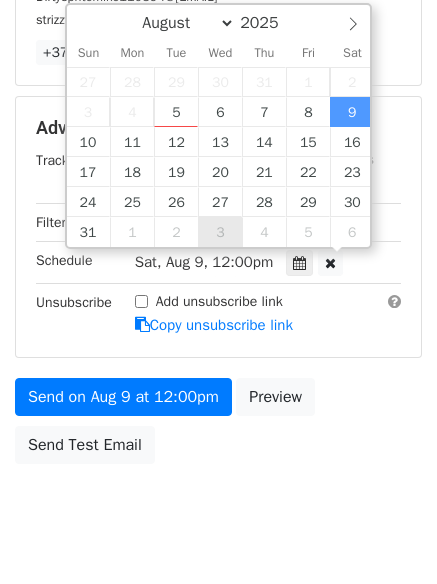 scroll, scrollTop: 1, scrollLeft: 0, axis: vertical 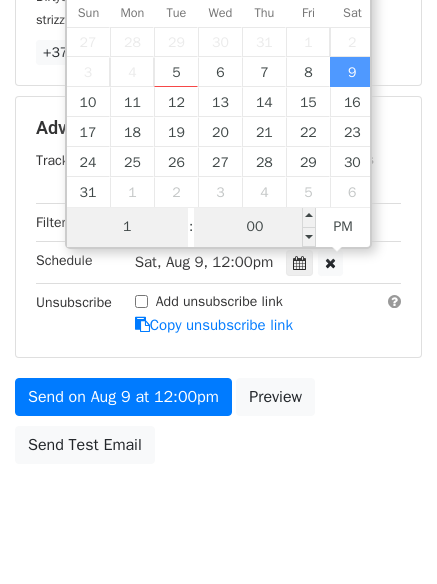 type on "1" 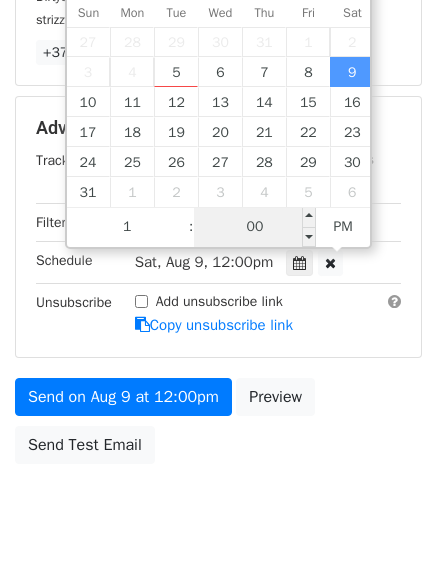 type on "2025-08-09 13:00" 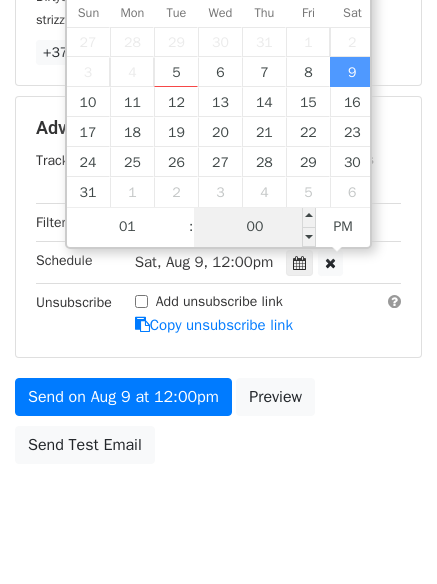 click on "00" at bounding box center (255, 227) 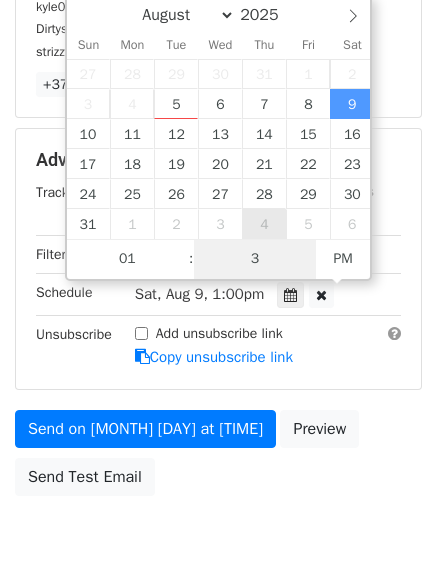 type on "33" 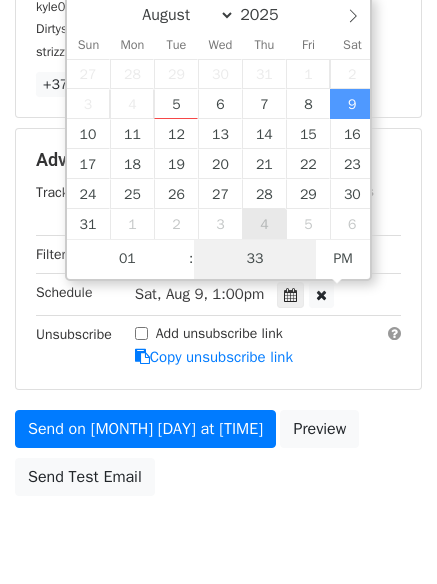scroll, scrollTop: 389, scrollLeft: 0, axis: vertical 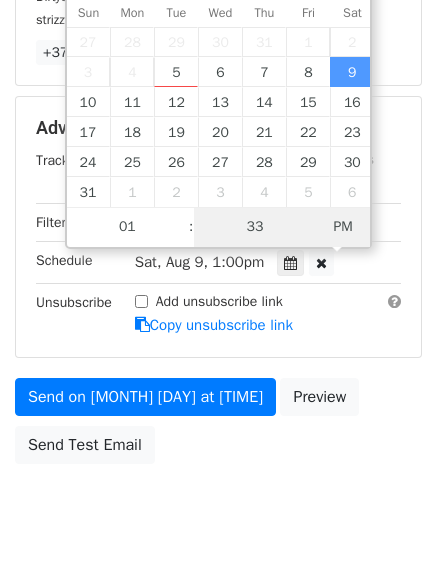 type on "2025-08-09 01:33" 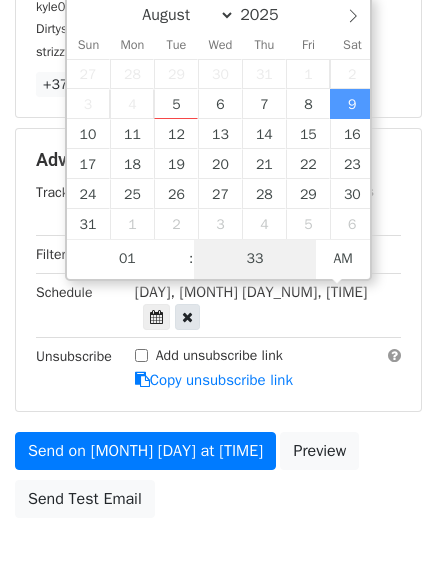 scroll, scrollTop: 389, scrollLeft: 0, axis: vertical 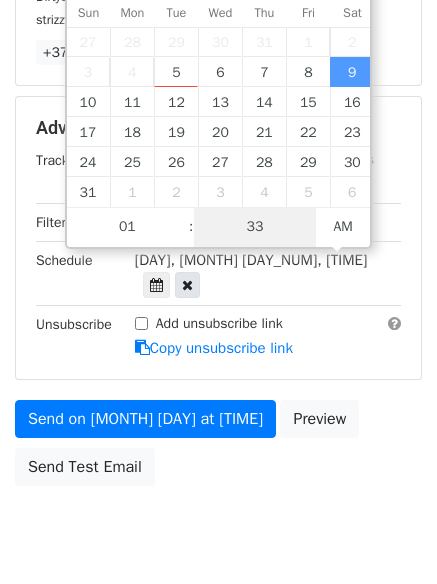 type on "33" 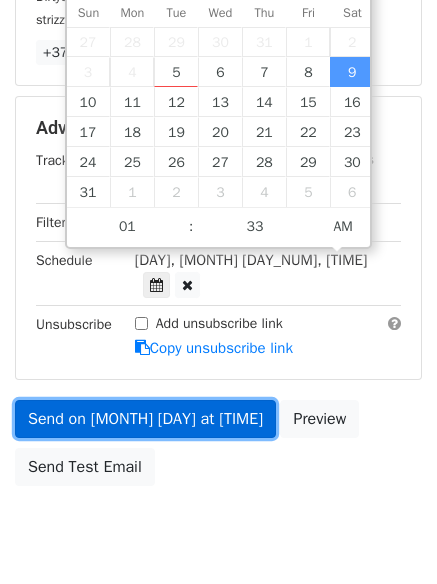 click on "Send on Aug 9 at 1:33am" at bounding box center (145, 419) 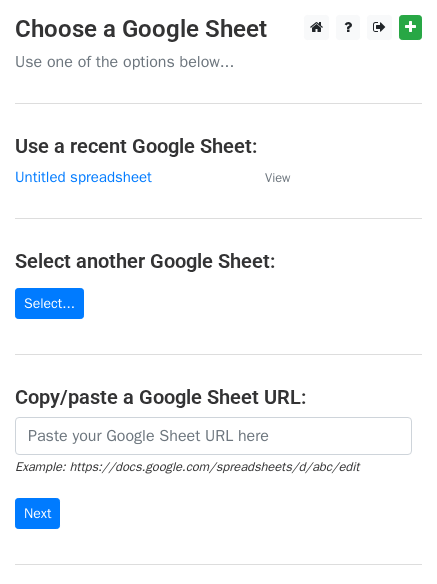 scroll, scrollTop: 0, scrollLeft: 0, axis: both 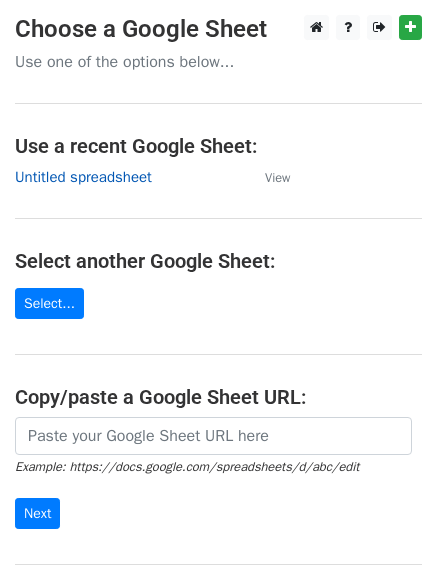 click on "Untitled spreadsheet" at bounding box center (83, 177) 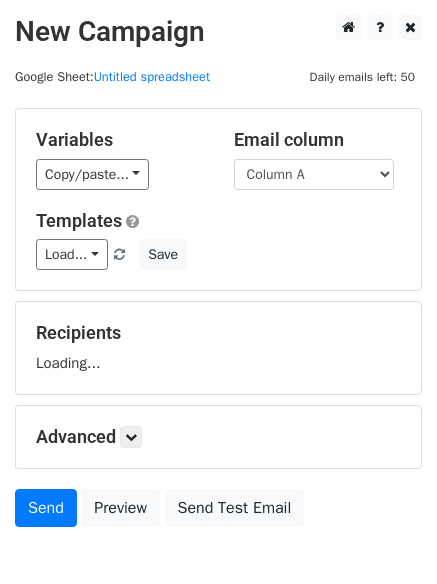 scroll, scrollTop: 0, scrollLeft: 0, axis: both 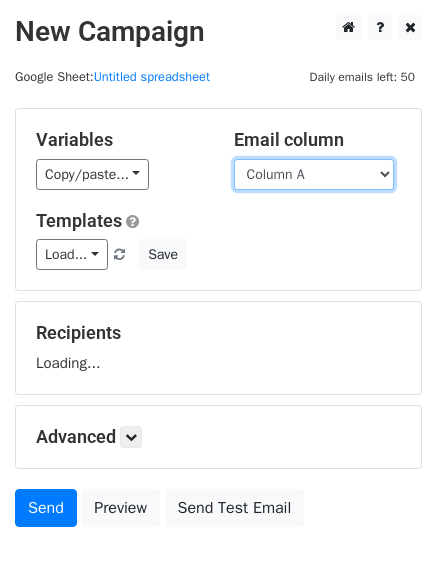 drag, startPoint x: 0, startPoint y: 0, endPoint x: 335, endPoint y: 179, distance: 379.82364 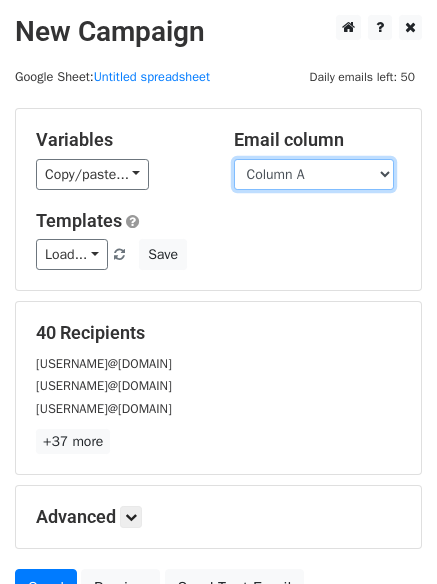 click on "Column A
Column B
Column C
Column D
Column E
Column F" at bounding box center (314, 174) 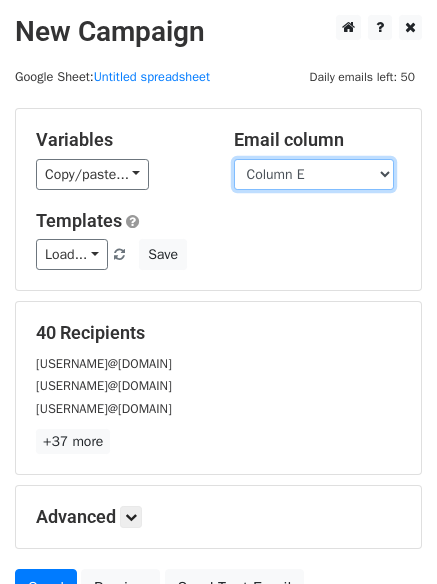 click on "Column A
Column B
Column C
Column D
Column E
Column F" at bounding box center (314, 174) 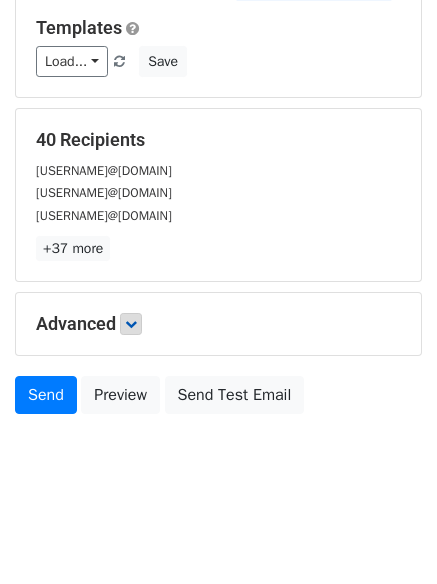 scroll, scrollTop: 113, scrollLeft: 0, axis: vertical 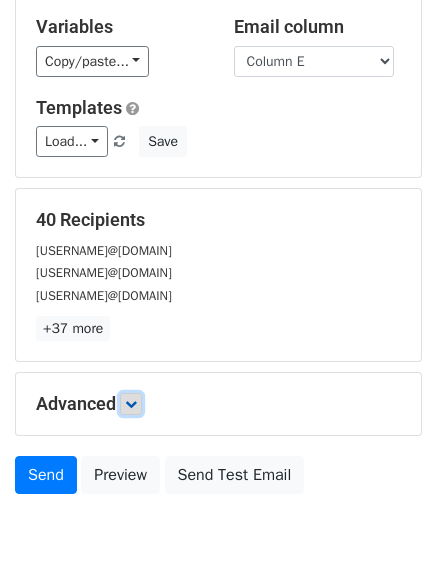 click at bounding box center (131, 404) 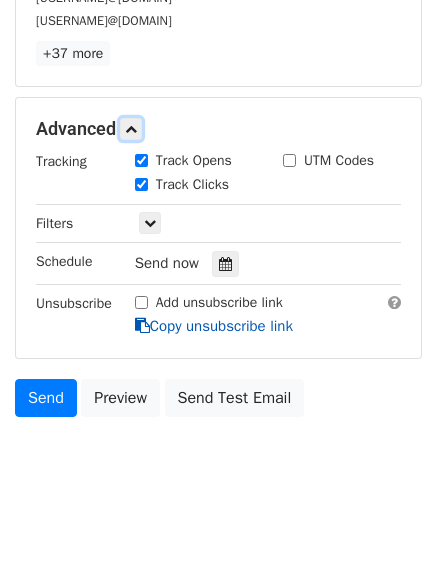 scroll, scrollTop: 389, scrollLeft: 0, axis: vertical 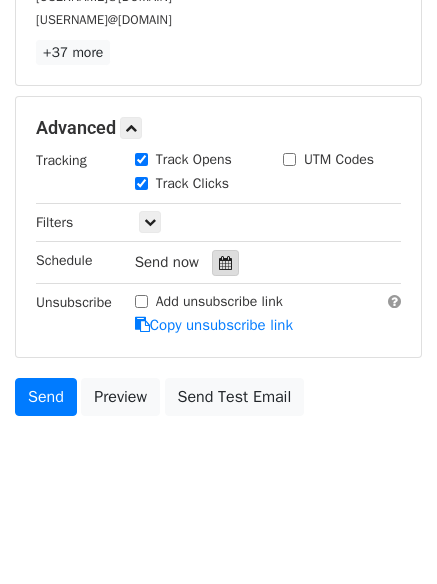 click at bounding box center (225, 263) 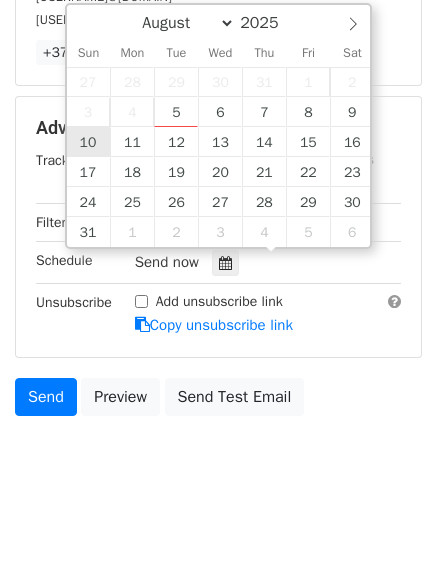 type on "2025-08-10 12:00" 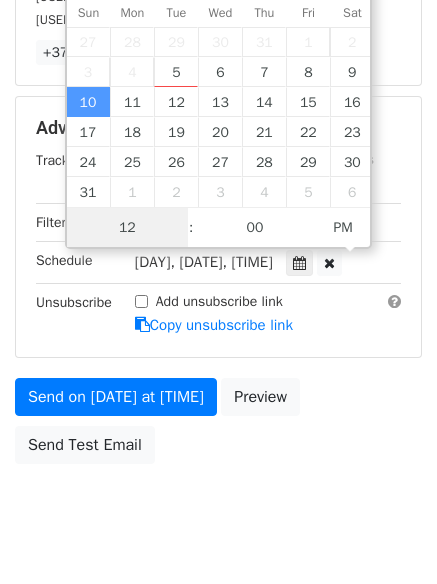 scroll, scrollTop: 1, scrollLeft: 0, axis: vertical 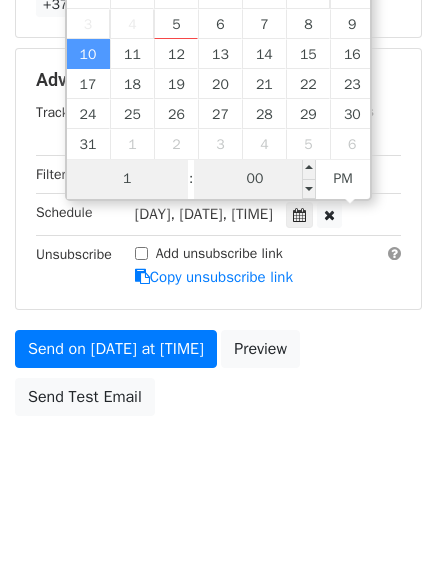 type on "1" 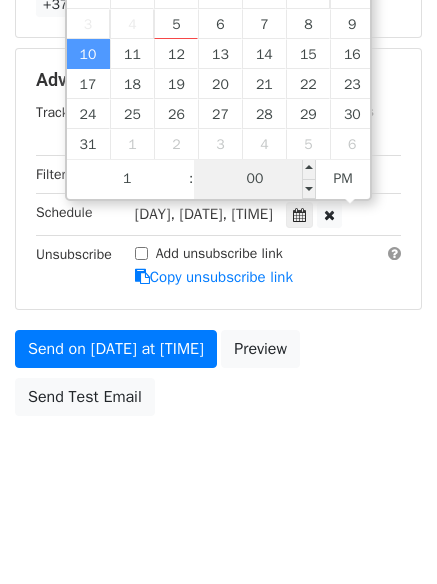 type on "2025-08-10 13:00" 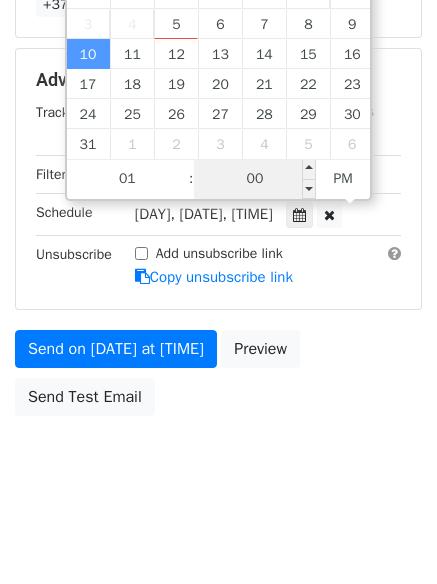 click on "00" at bounding box center (255, 179) 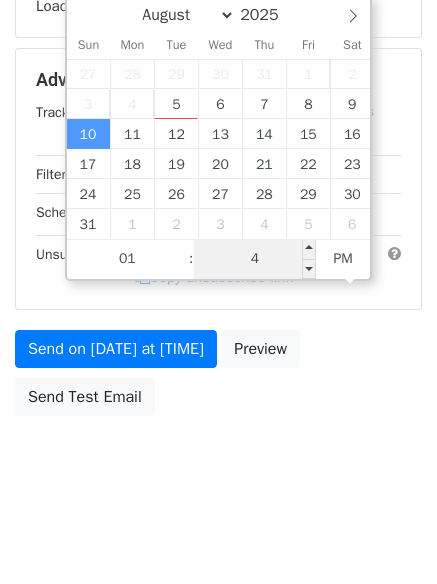 type on "44" 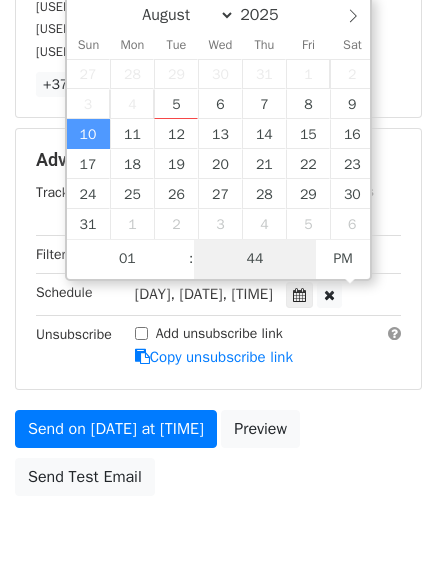 scroll, scrollTop: 437, scrollLeft: 0, axis: vertical 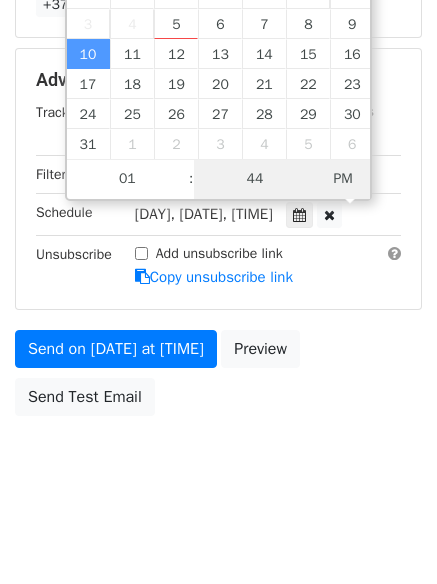 type on "2025-08-10 01:44" 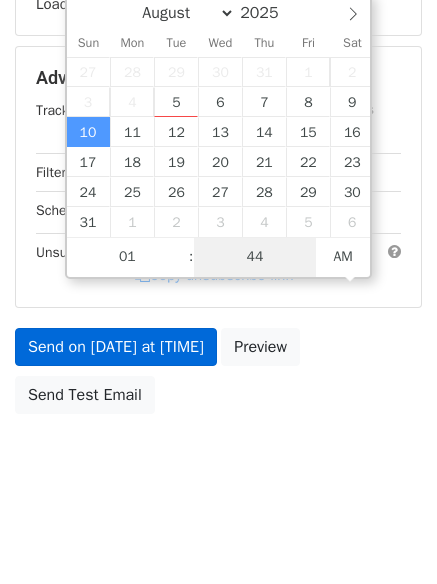 scroll, scrollTop: 357, scrollLeft: 0, axis: vertical 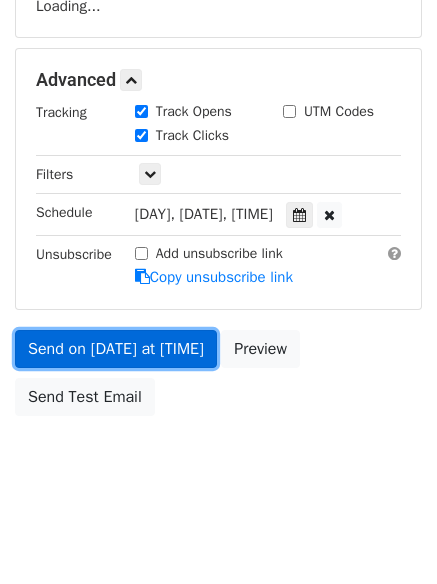 click on "Send on Aug 10 at 1:44am" at bounding box center (116, 349) 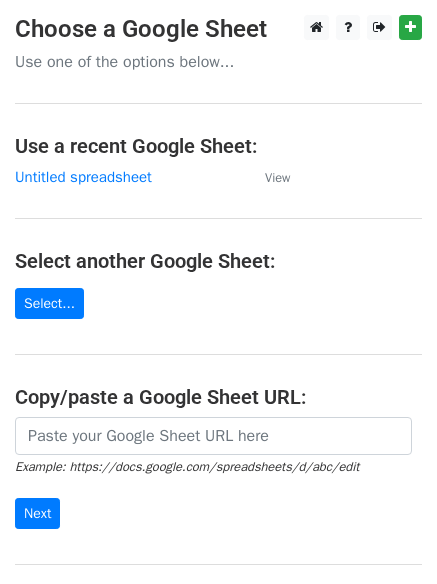 scroll, scrollTop: 0, scrollLeft: 0, axis: both 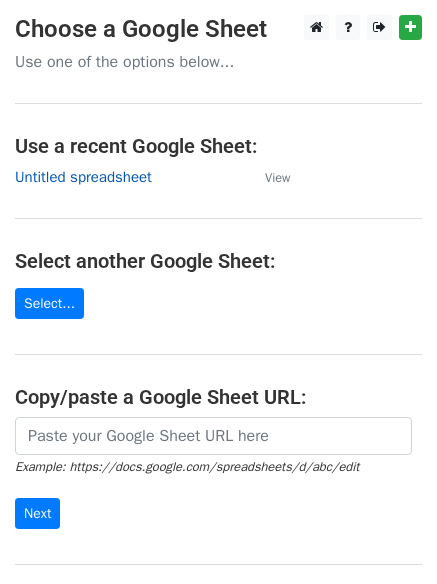 click on "Untitled spreadsheet" at bounding box center [83, 177] 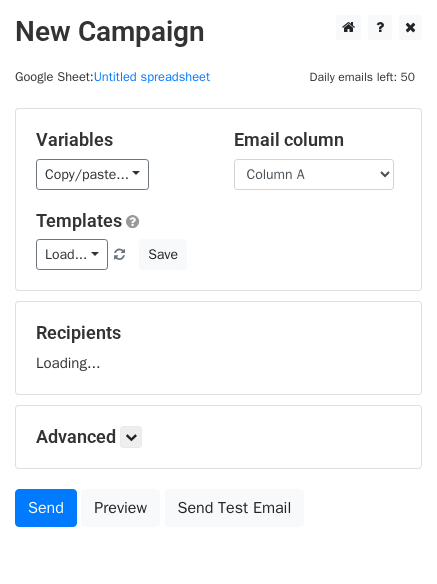 click on "Column A
Column B
Column C
Column D
Column E
Column F" at bounding box center [314, 174] 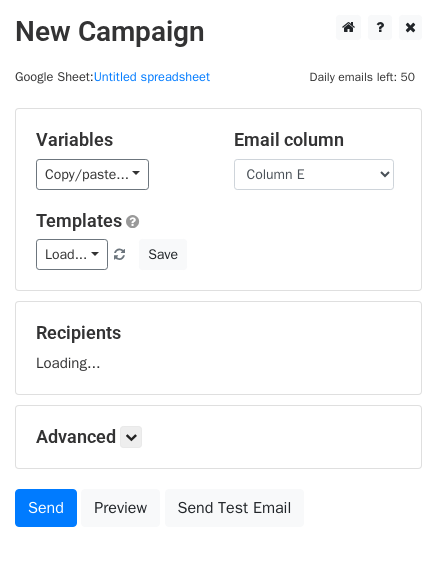 click on "Column A
Column B
Column C
Column D
Column E
Column F" at bounding box center [314, 174] 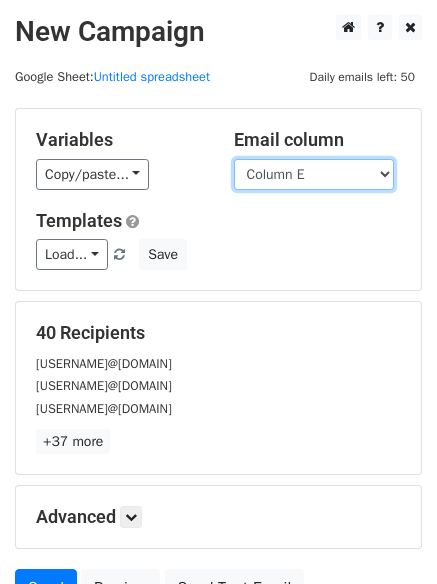click on "Column A
Column B
Column C
Column D
Column E
Column F" at bounding box center (314, 174) 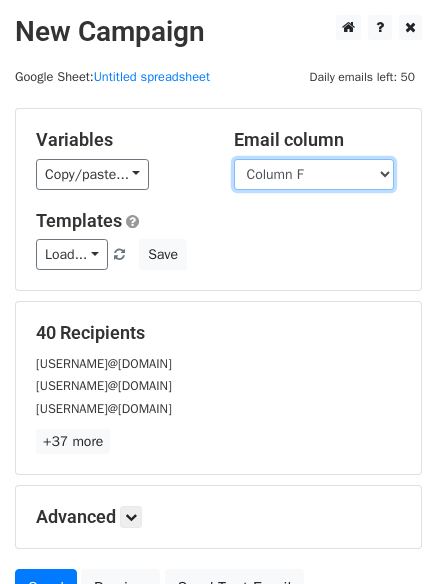 click on "Column A
Column B
Column C
Column D
Column E
Column F" at bounding box center [314, 174] 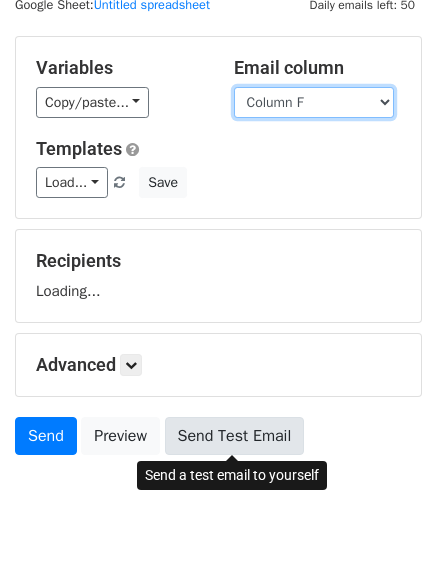 scroll, scrollTop: 113, scrollLeft: 0, axis: vertical 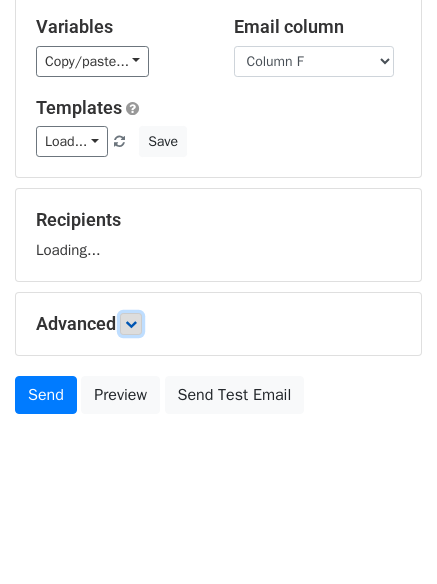 click at bounding box center [131, 324] 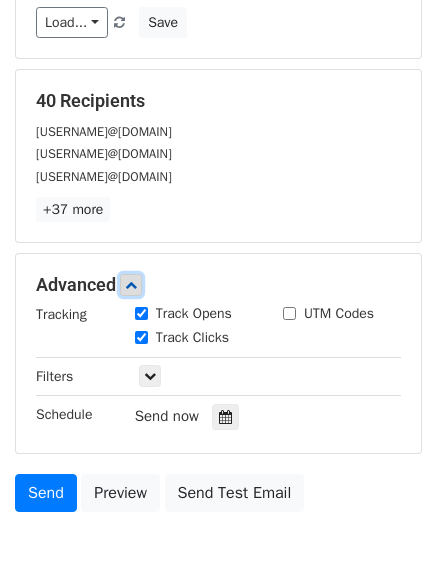 scroll, scrollTop: 361, scrollLeft: 0, axis: vertical 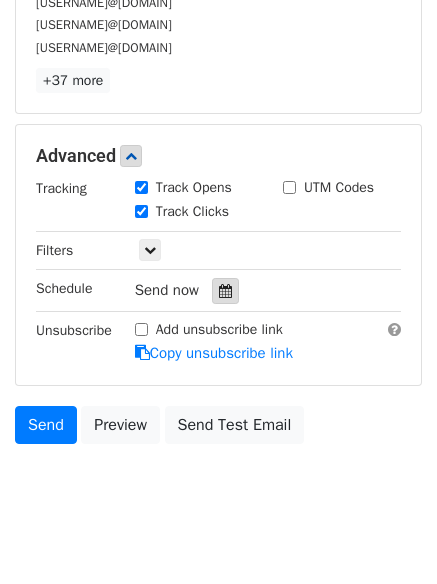 click at bounding box center (225, 291) 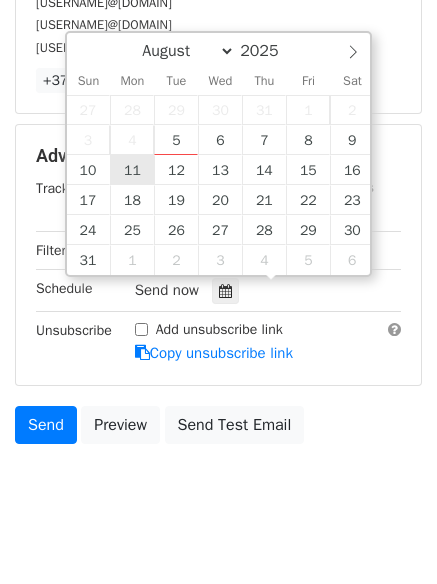 type on "2025-08-11 12:00" 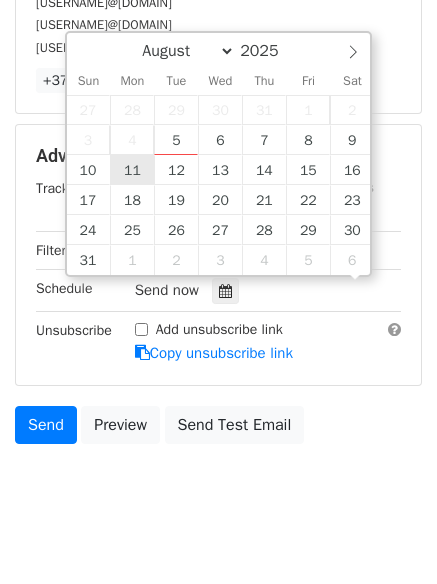 scroll, scrollTop: 1, scrollLeft: 0, axis: vertical 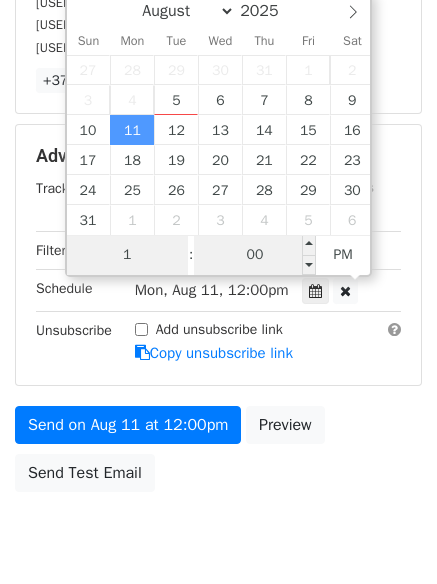 type on "1" 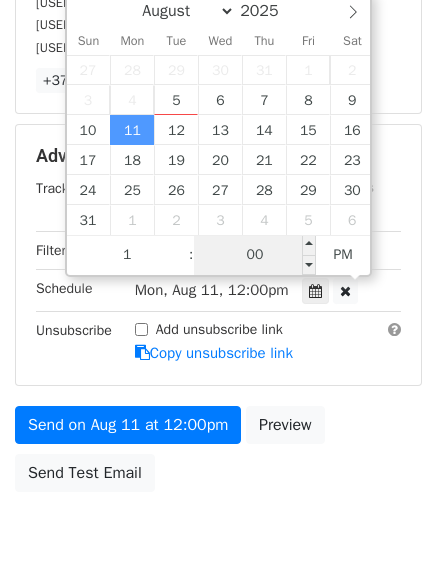 type on "2025-08-11 13:00" 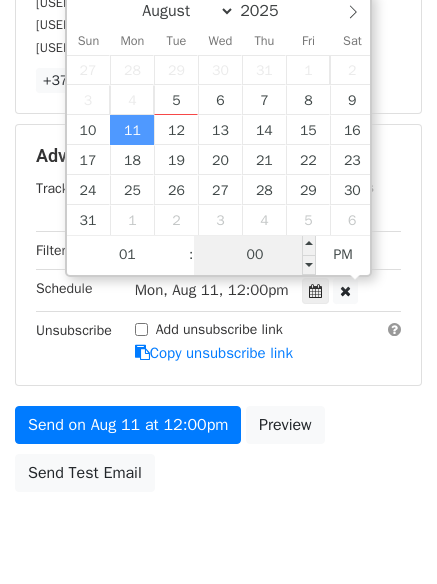 click on "00" at bounding box center [255, 255] 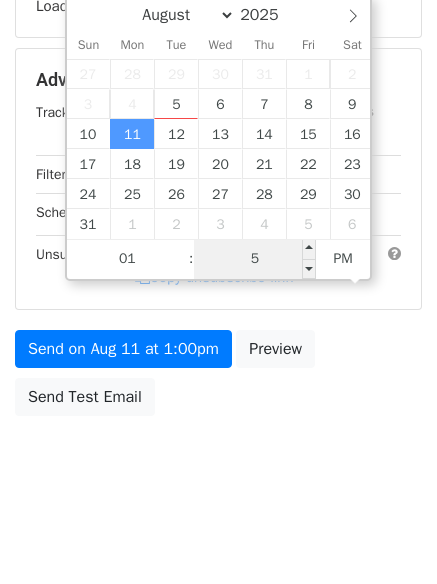 type on "55" 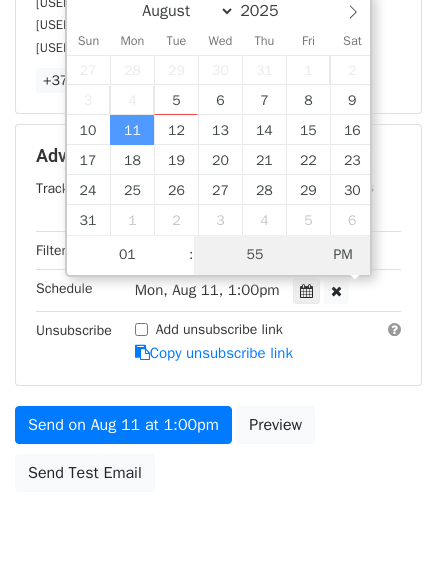 type on "[DATE] [TIME]" 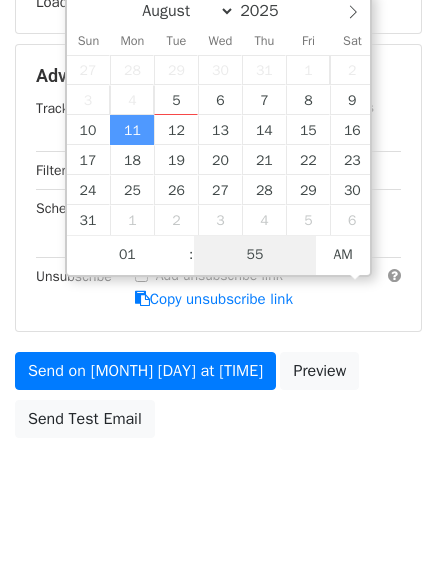 scroll, scrollTop: 357, scrollLeft: 0, axis: vertical 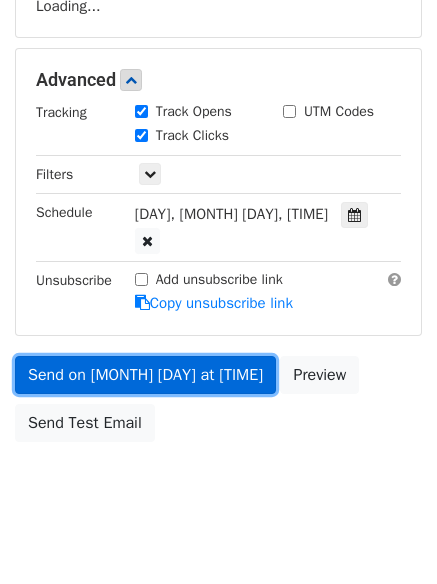 click on "Send on [MONTH] [DAY] at [TIME]" at bounding box center [145, 375] 